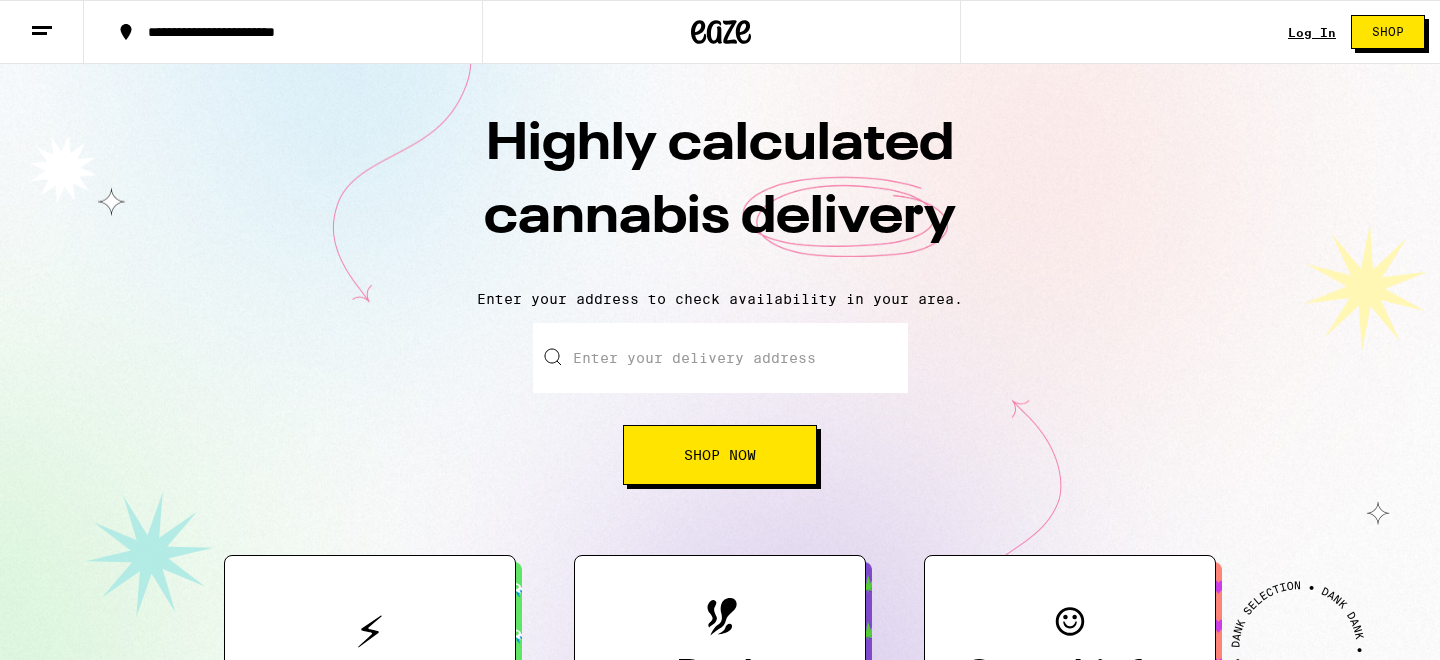 scroll, scrollTop: 0, scrollLeft: 0, axis: both 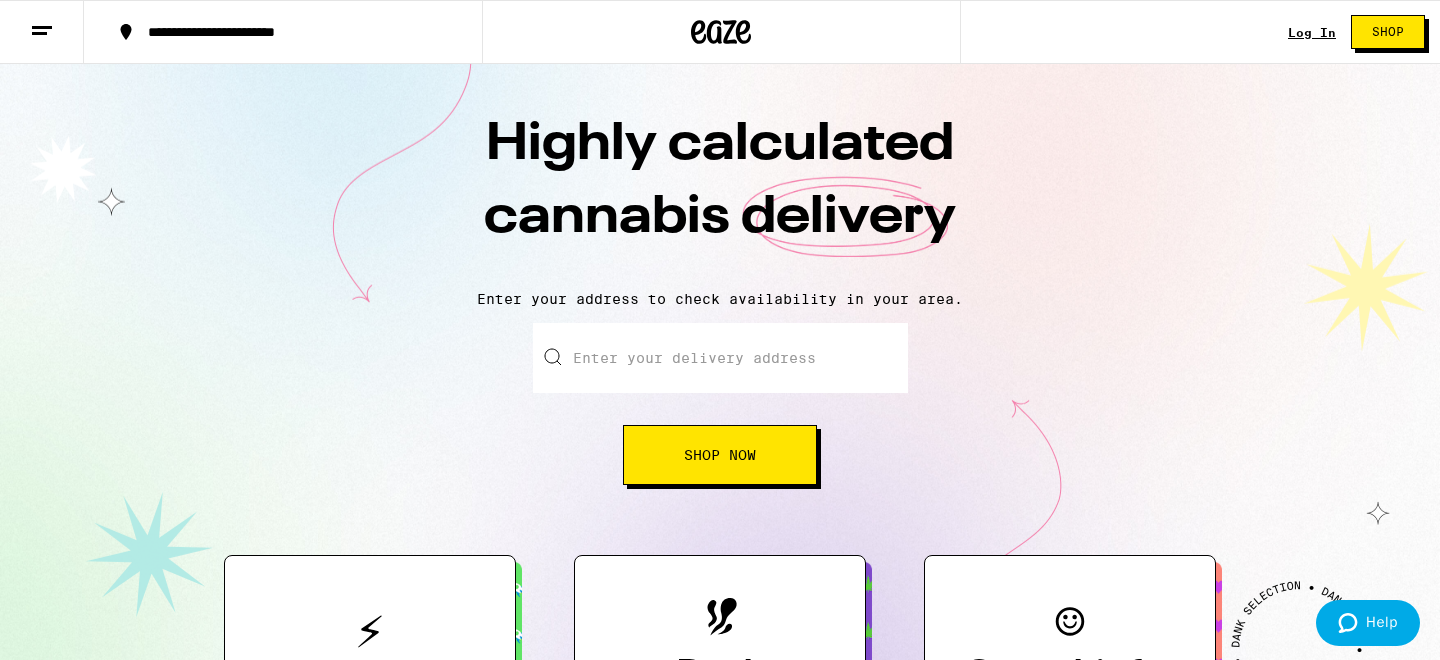 click on "Enter your delivery address" at bounding box center [720, 358] 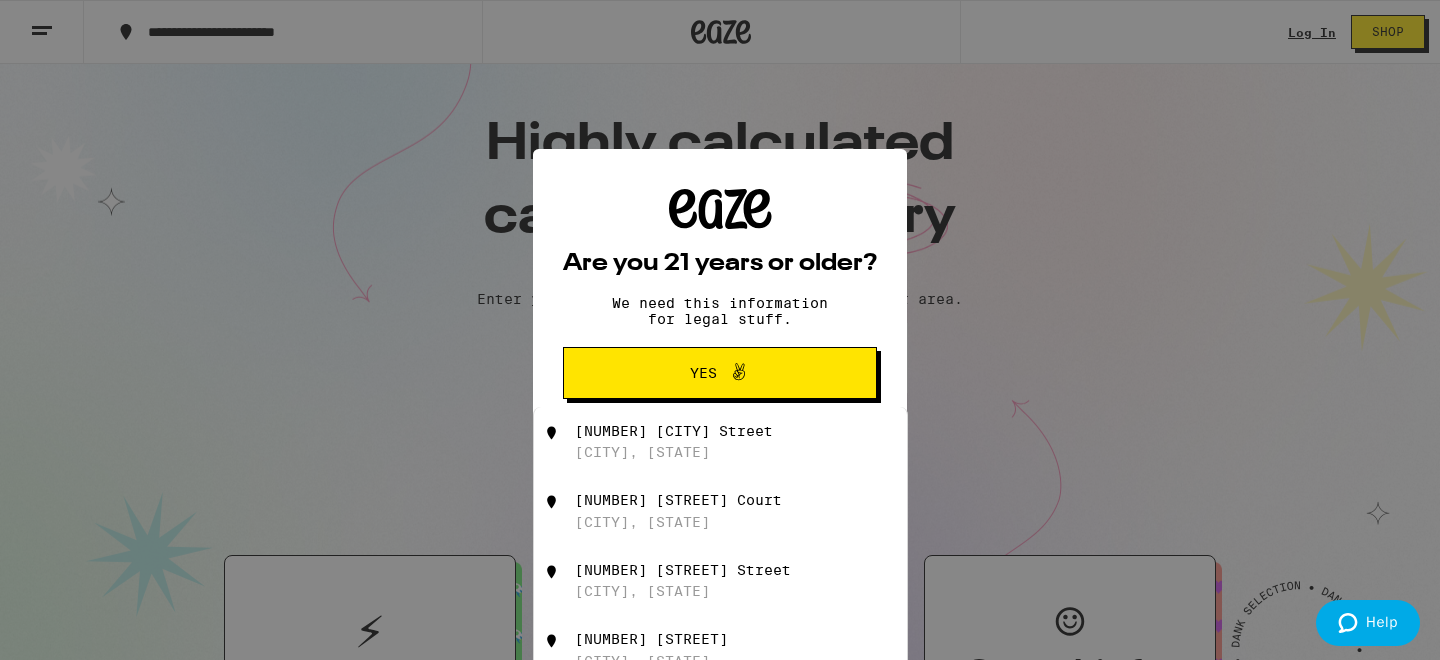 scroll, scrollTop: 0, scrollLeft: 0, axis: both 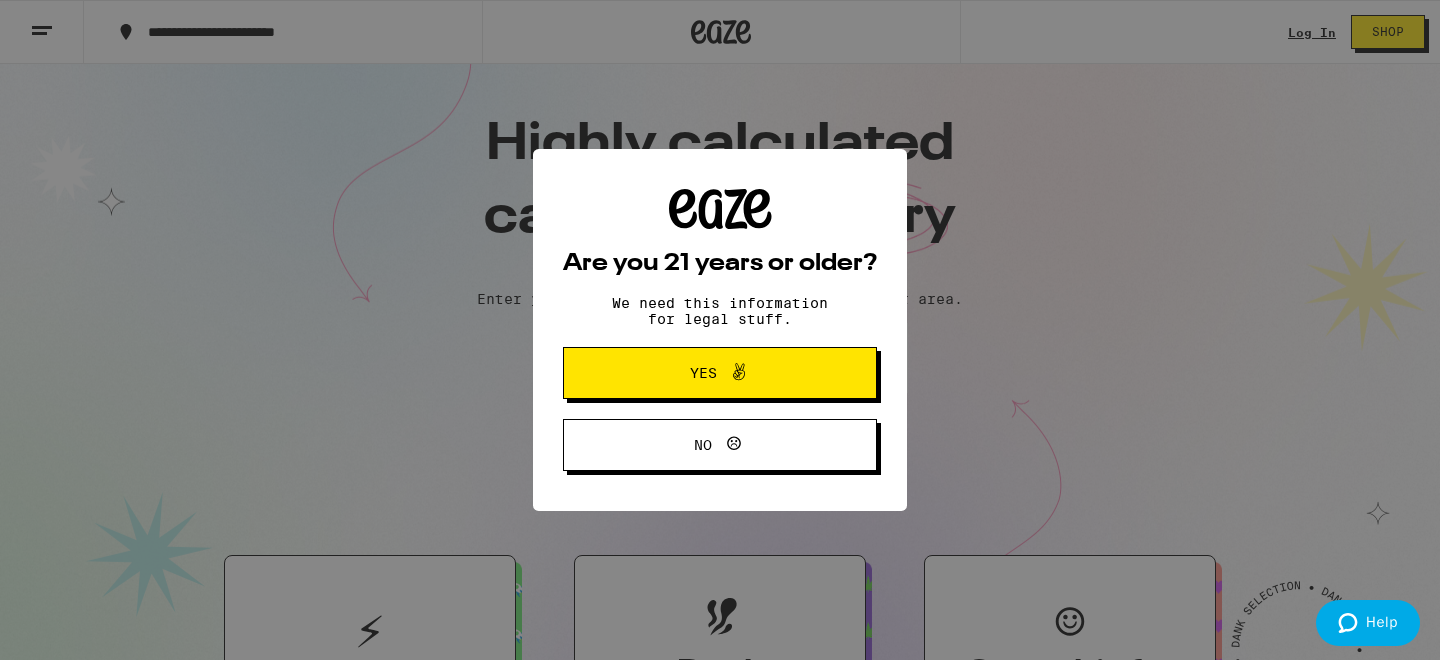 click on "Yes" at bounding box center (720, 373) 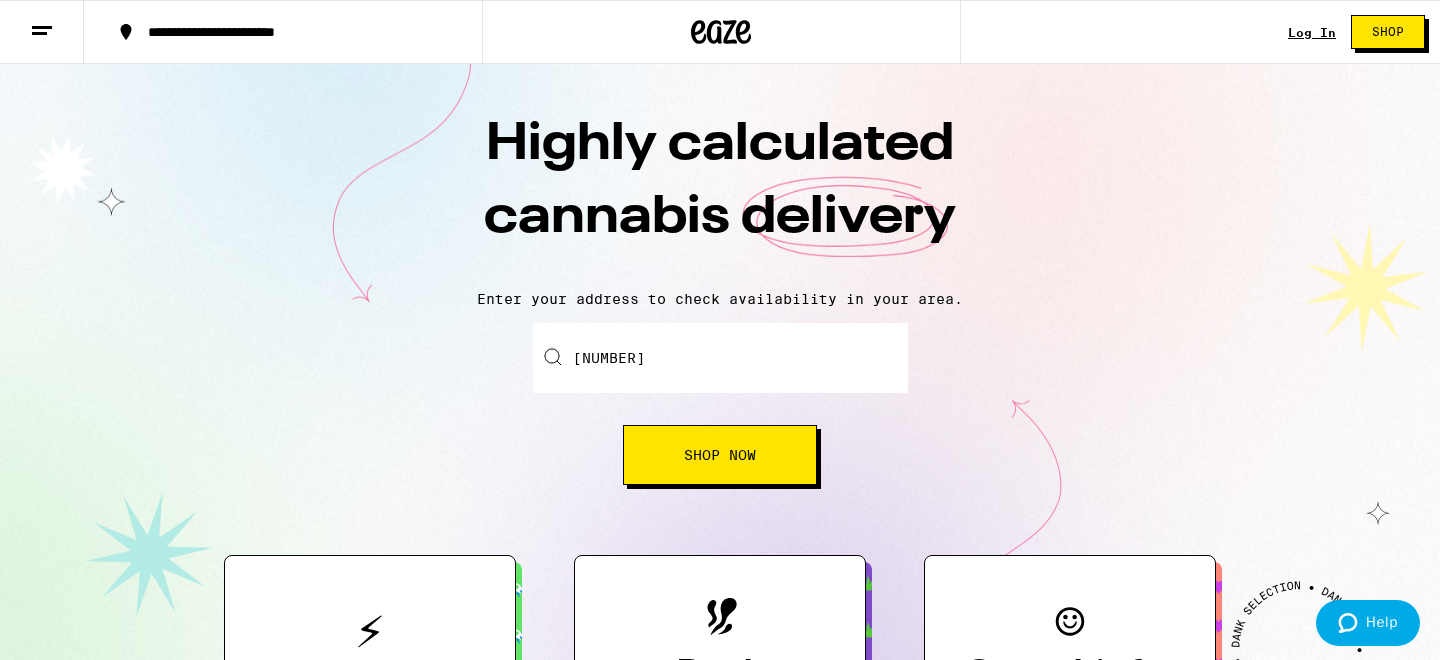 click on "430" at bounding box center (720, 358) 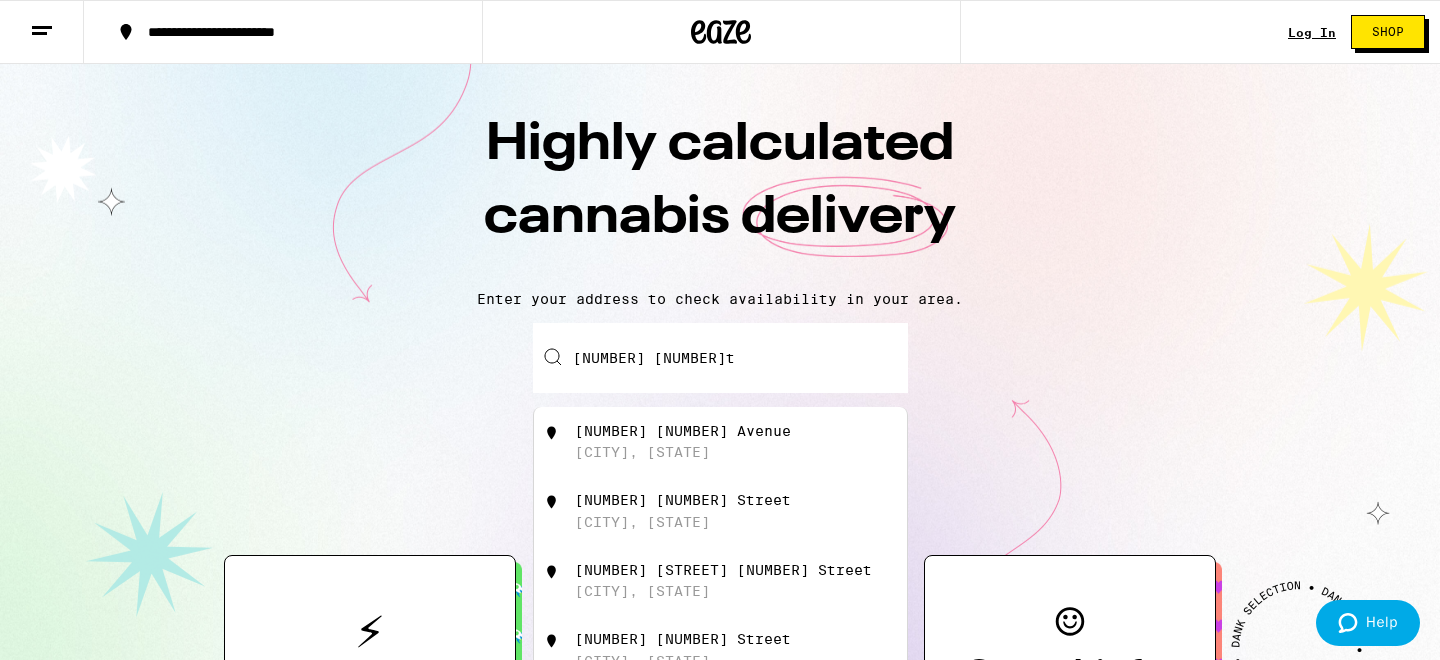 click on "430 35th Avenue San Francisco, CA" at bounding box center (753, 442) 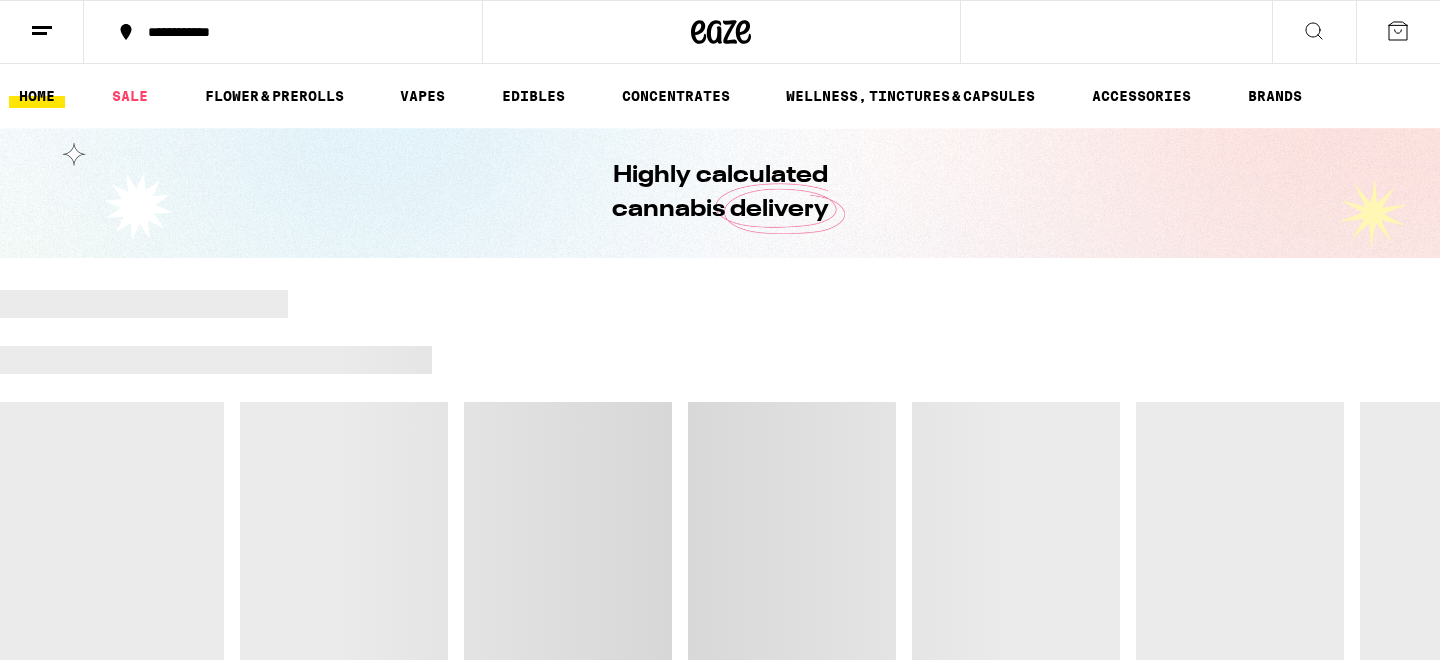 scroll, scrollTop: 0, scrollLeft: 0, axis: both 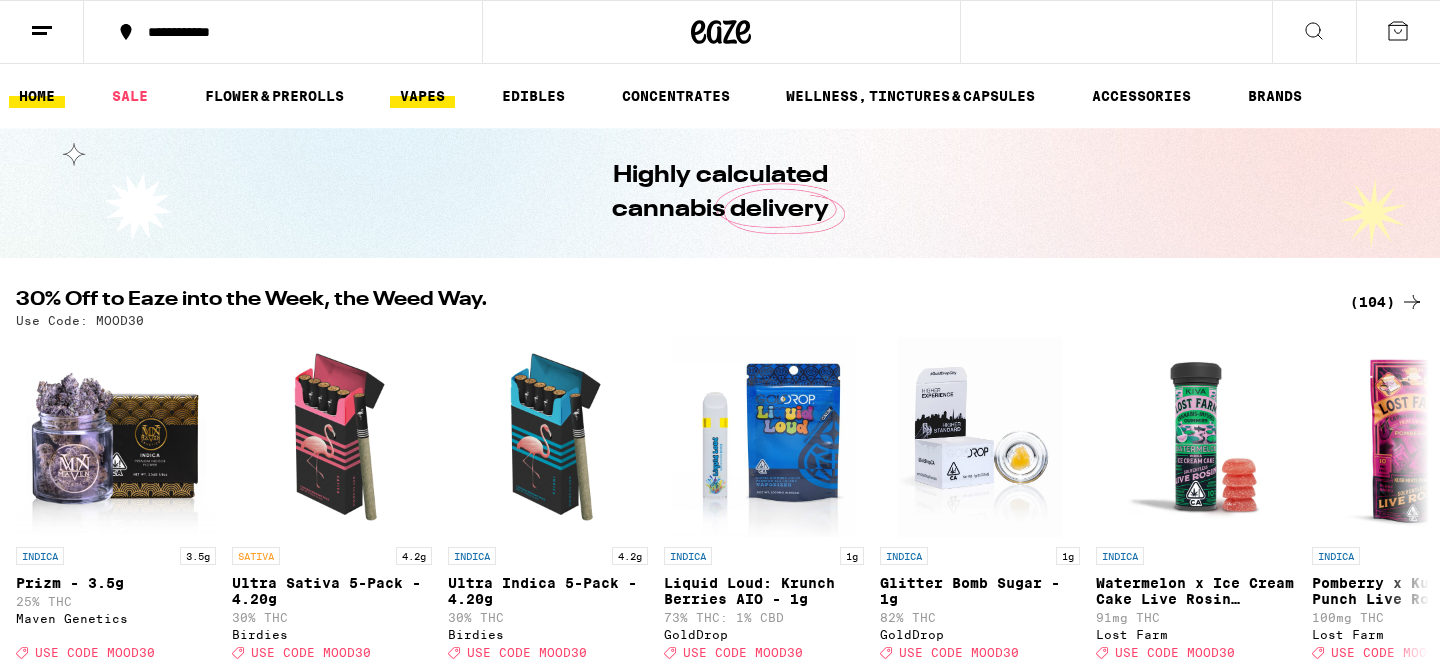 click on "VAPES" at bounding box center [422, 96] 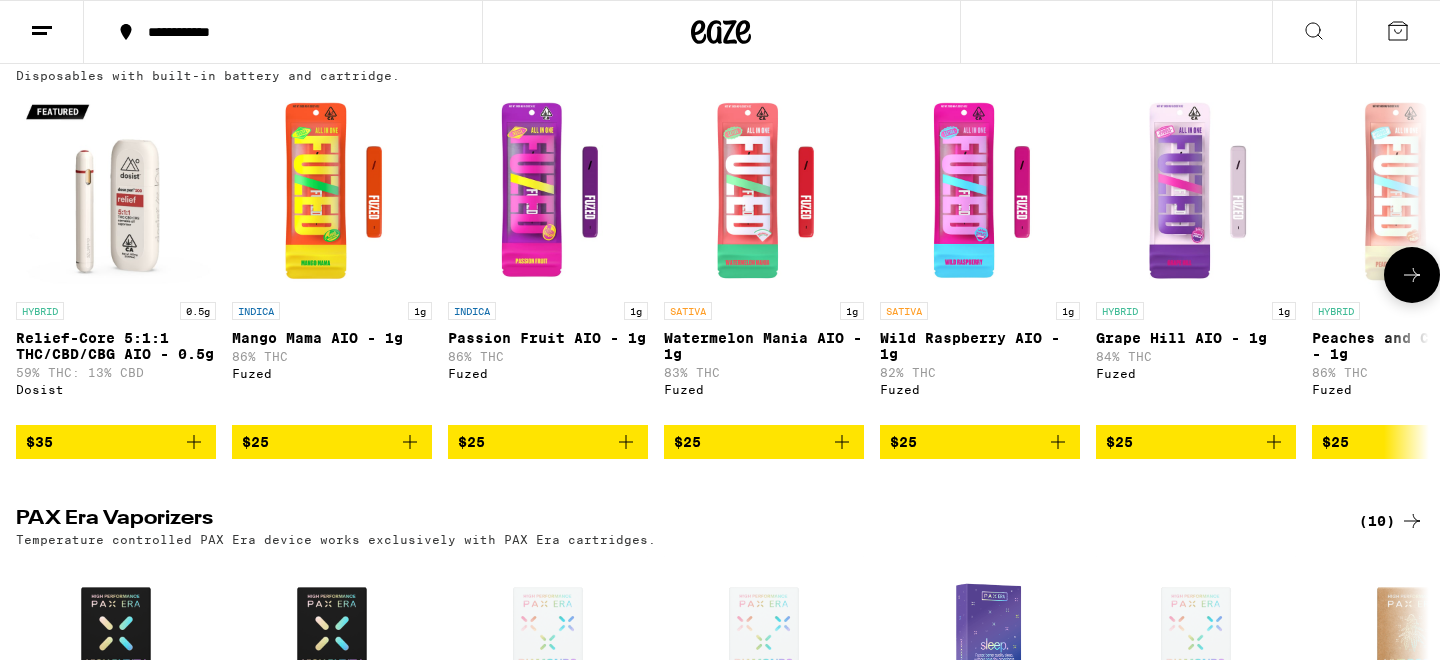 scroll, scrollTop: 1142, scrollLeft: 0, axis: vertical 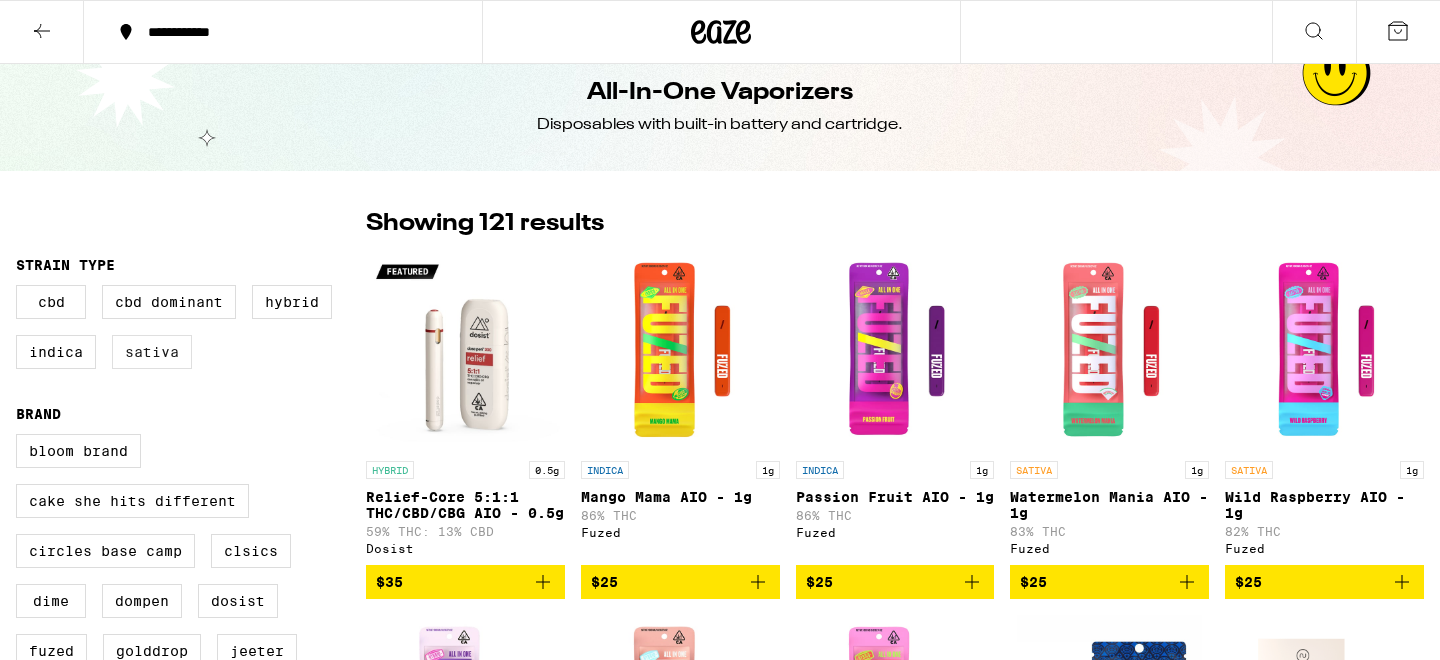 click on "Sativa" at bounding box center [152, 352] 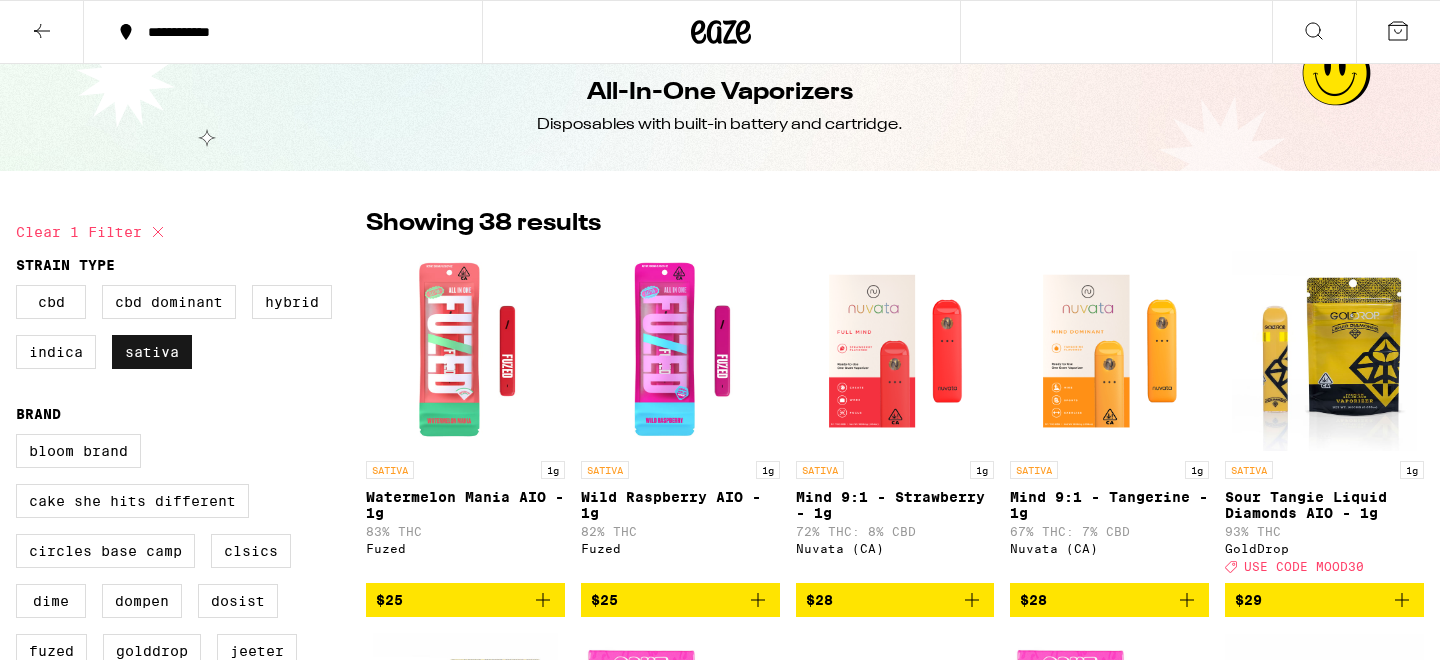 scroll, scrollTop: 0, scrollLeft: 0, axis: both 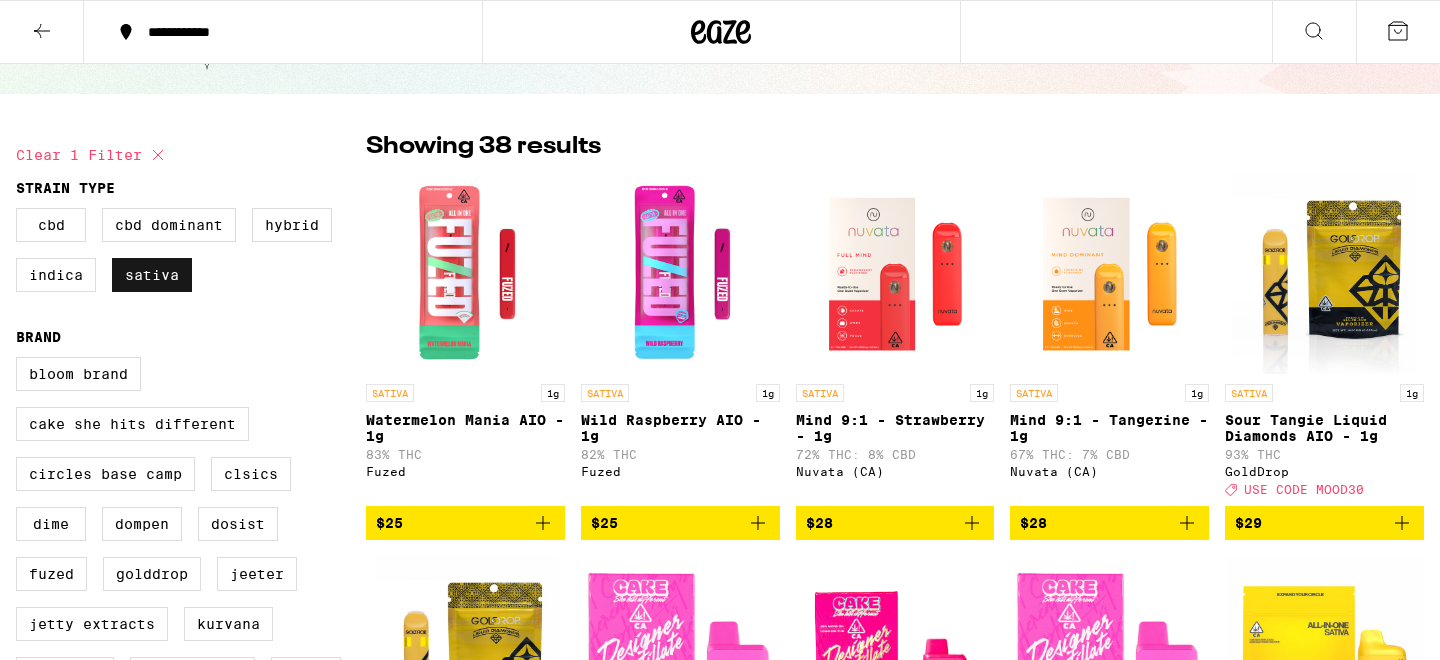 drag, startPoint x: 166, startPoint y: 283, endPoint x: 183, endPoint y: 275, distance: 18.788294 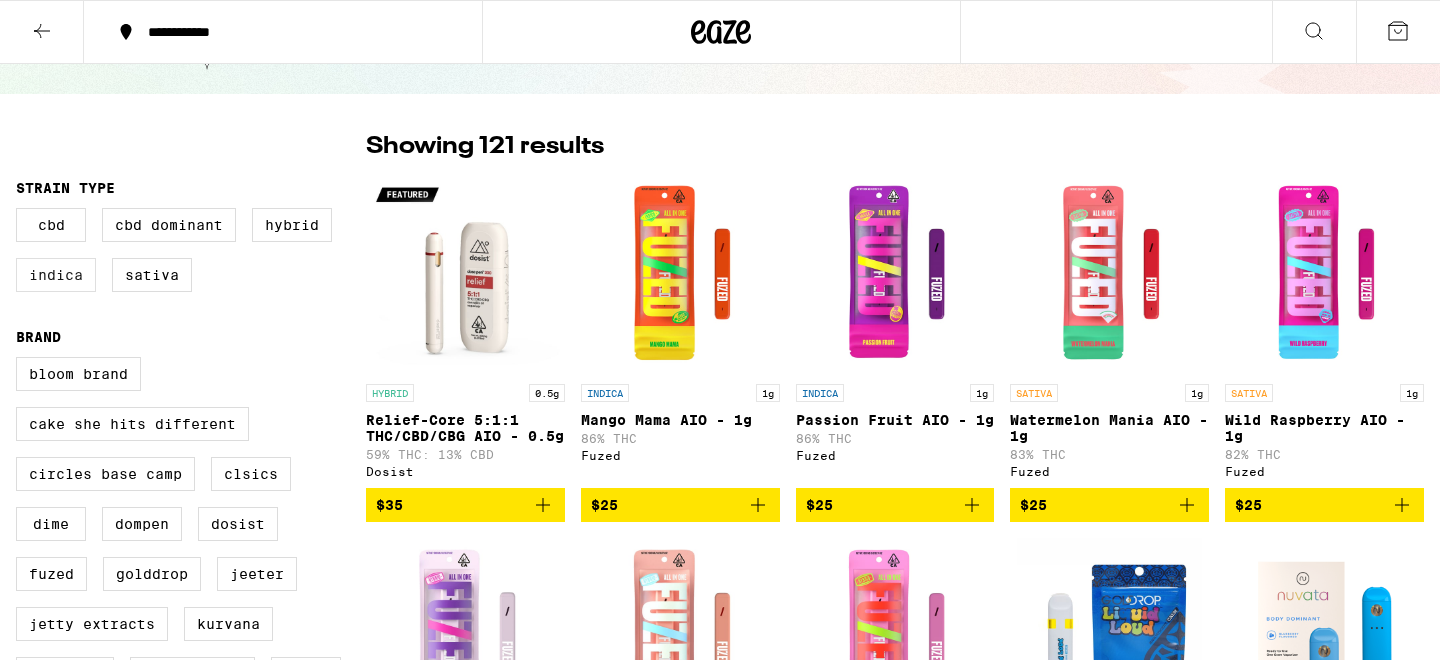 click on "Indica" at bounding box center [56, 275] 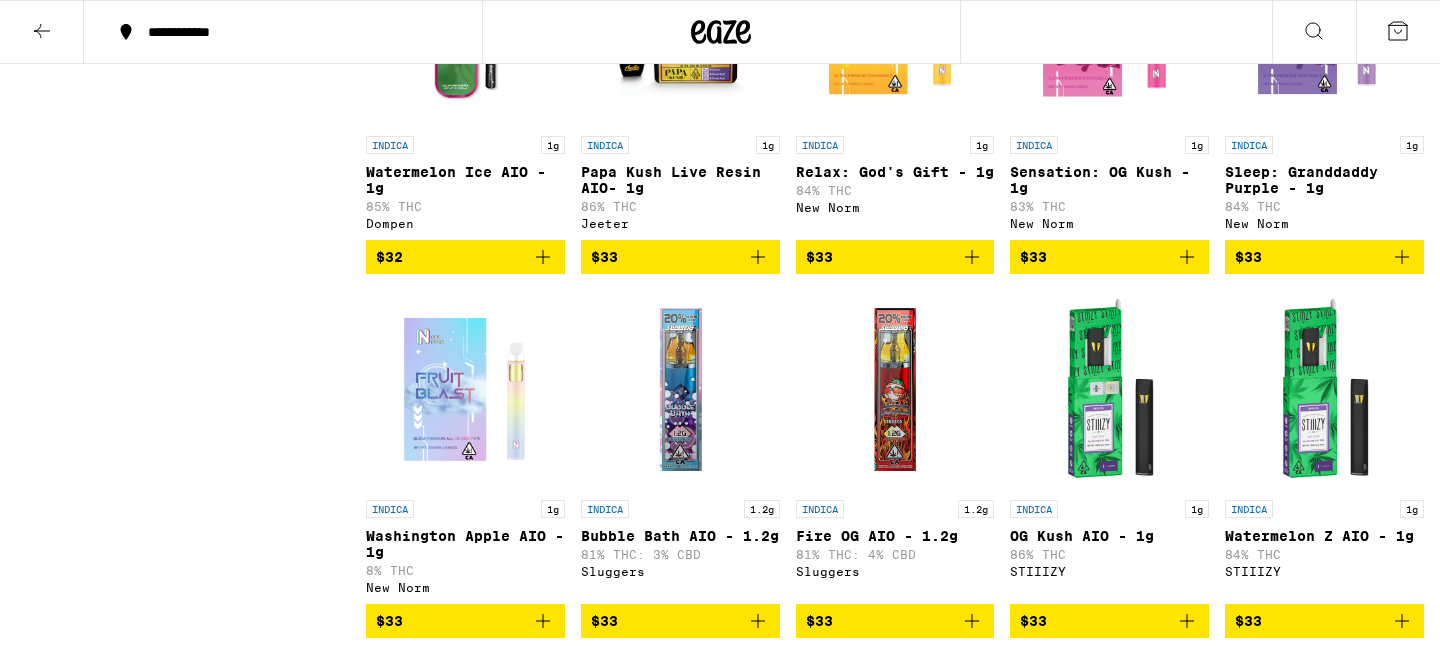scroll, scrollTop: 1505, scrollLeft: 0, axis: vertical 